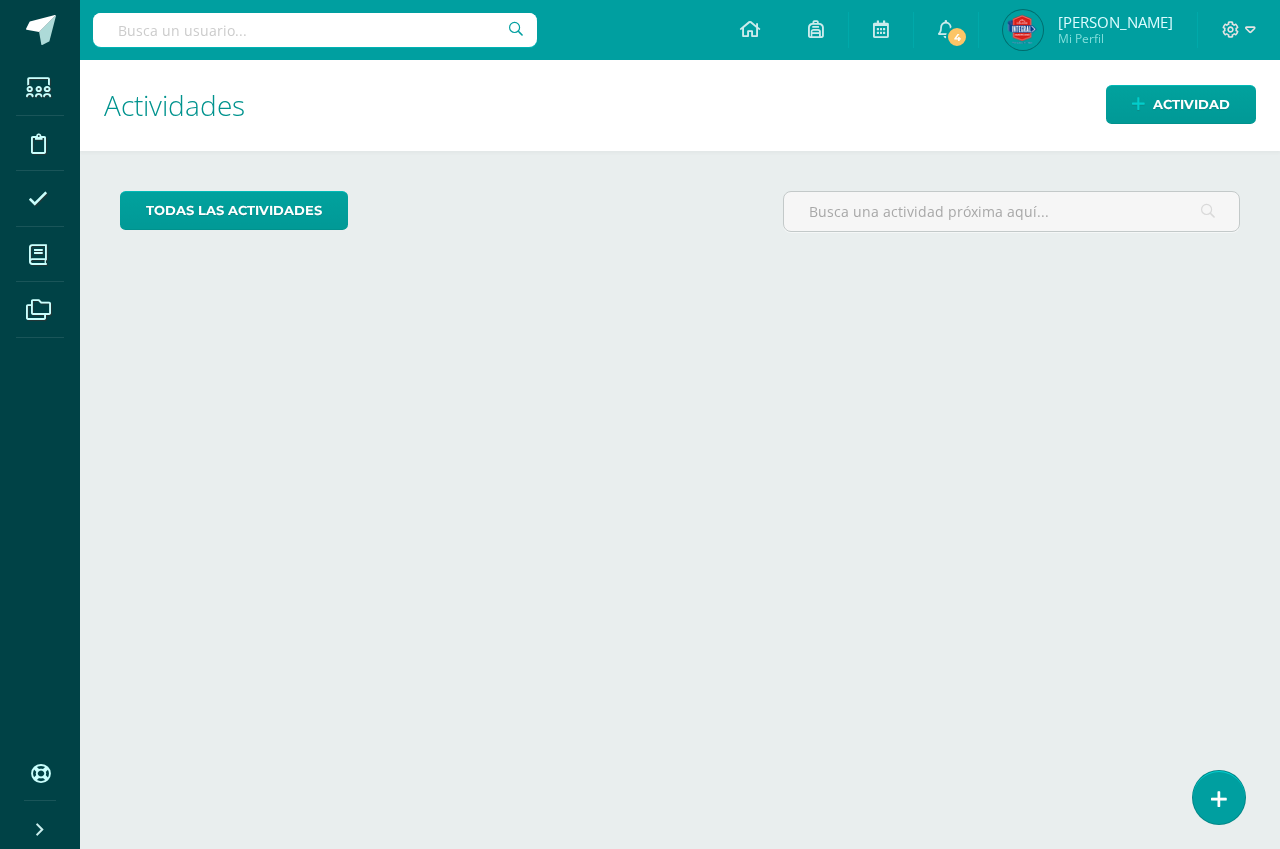 scroll, scrollTop: 0, scrollLeft: 0, axis: both 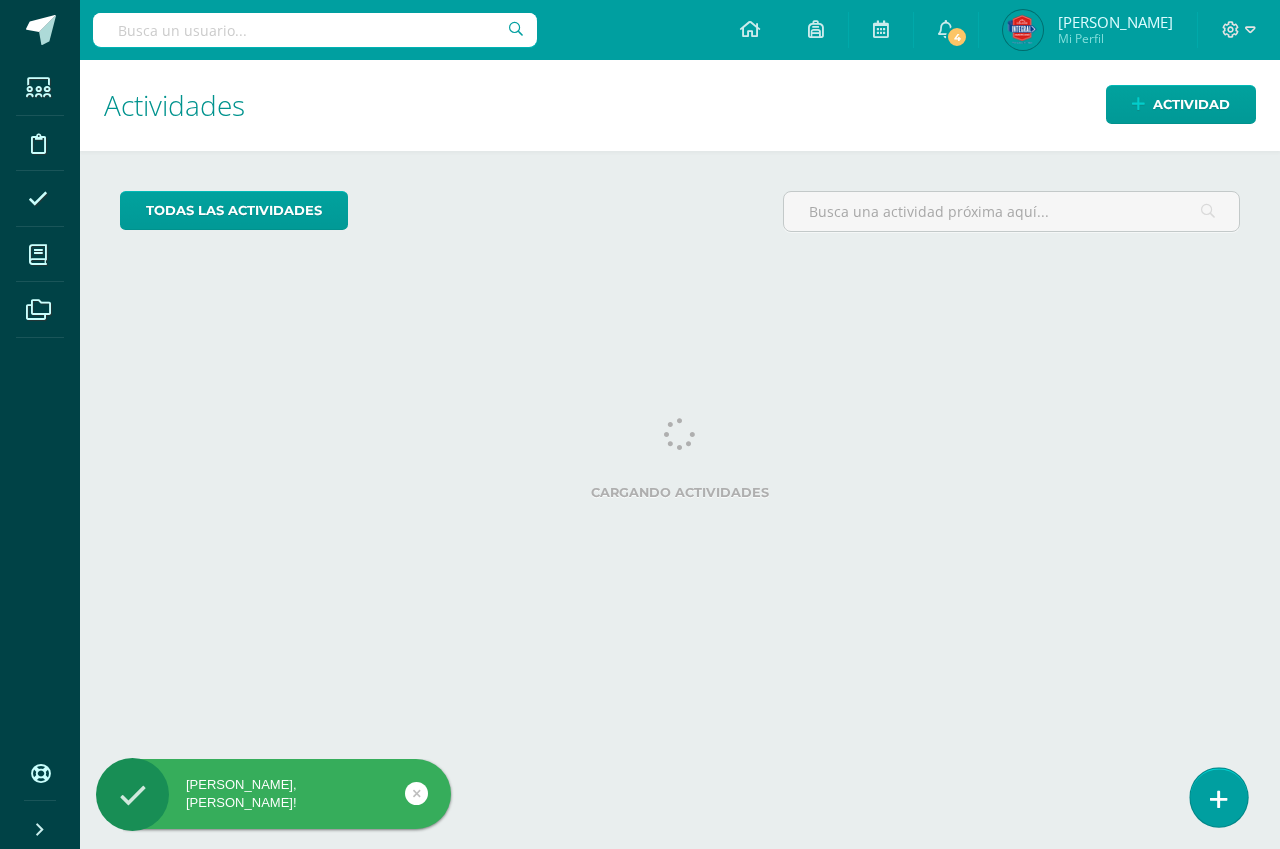 click at bounding box center (1219, 799) 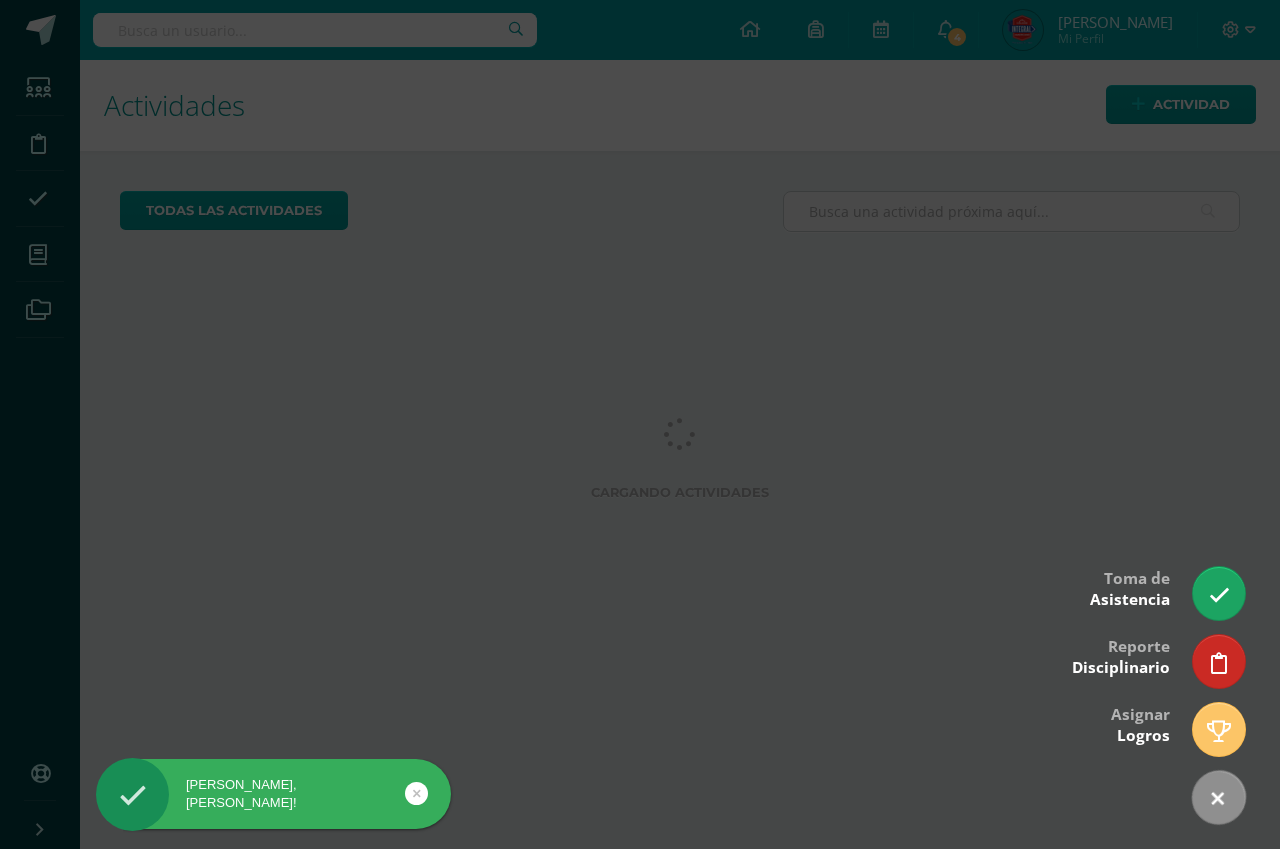 scroll, scrollTop: 0, scrollLeft: 0, axis: both 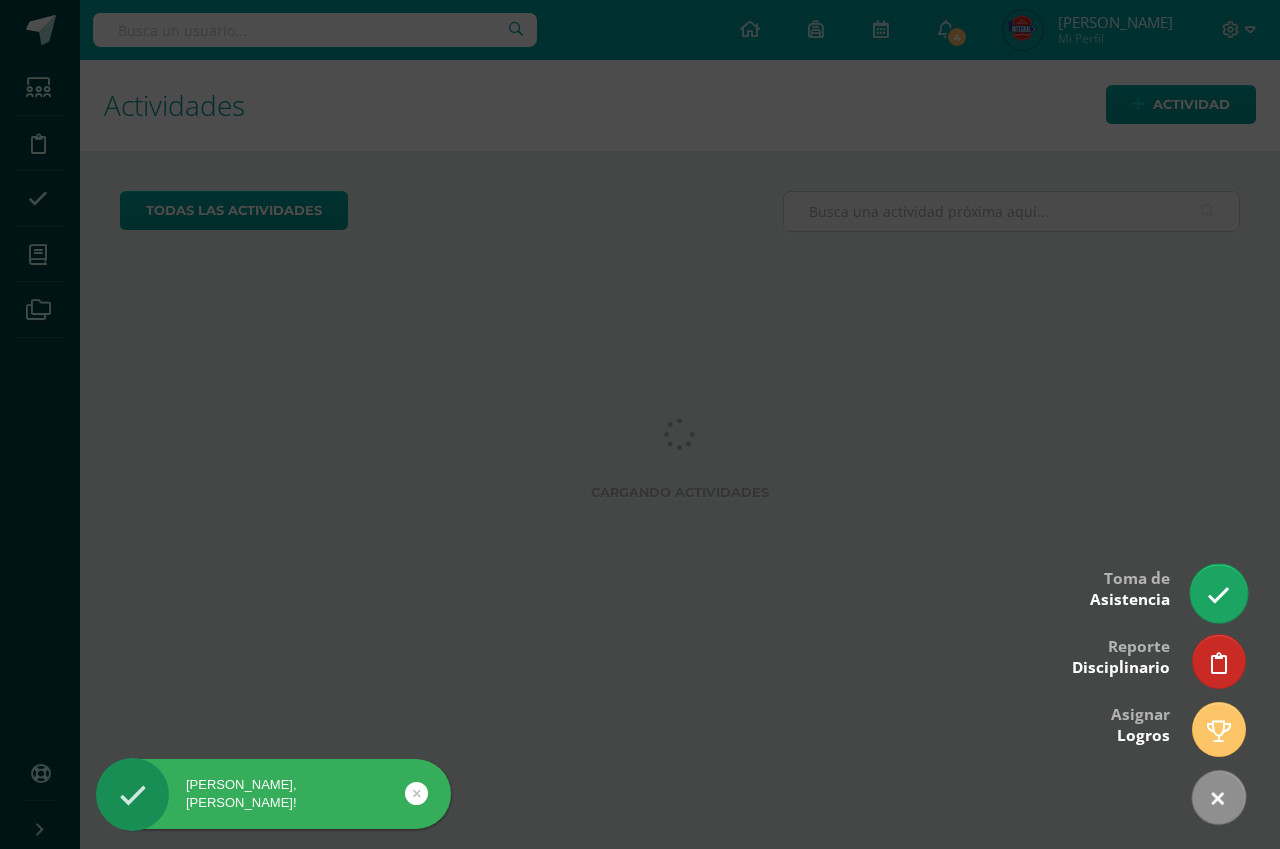 click at bounding box center [1218, 593] 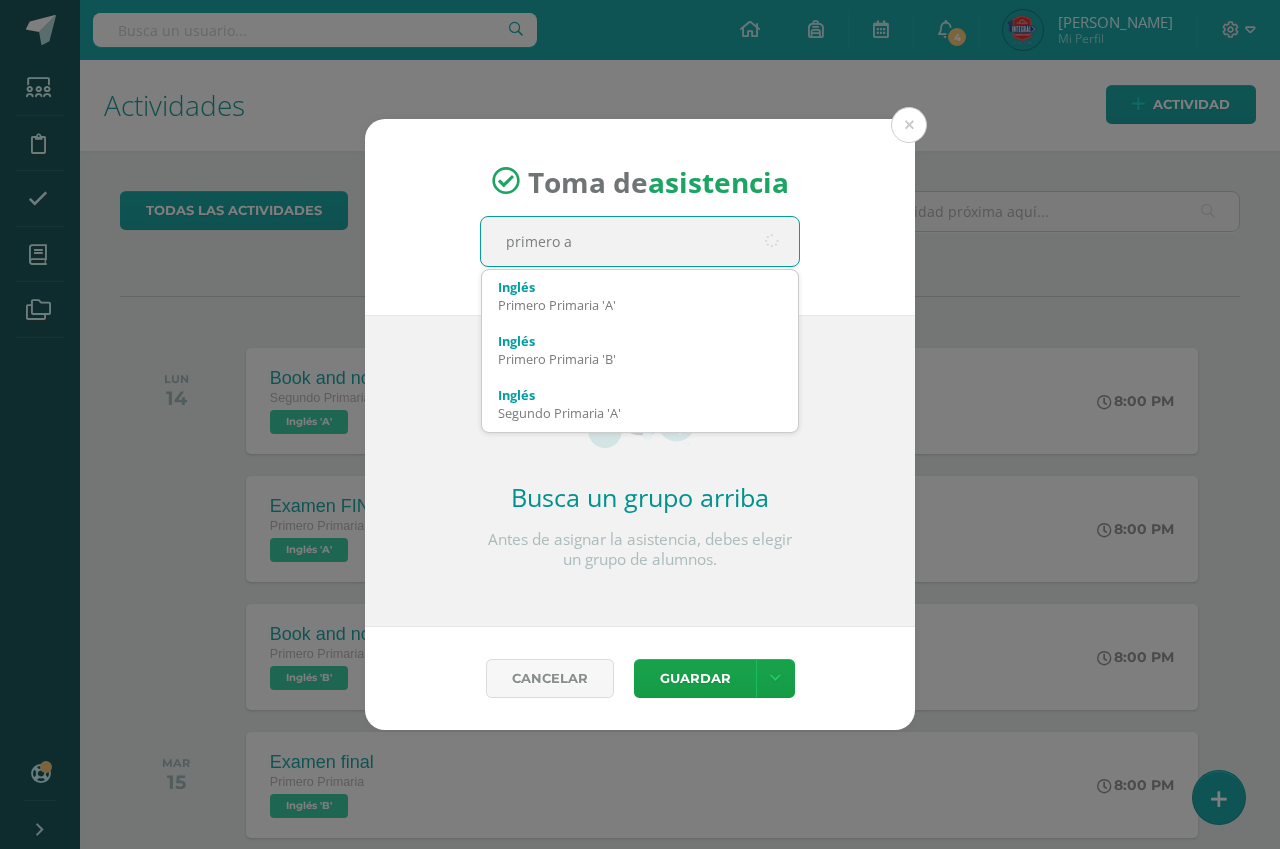 type on "primero a" 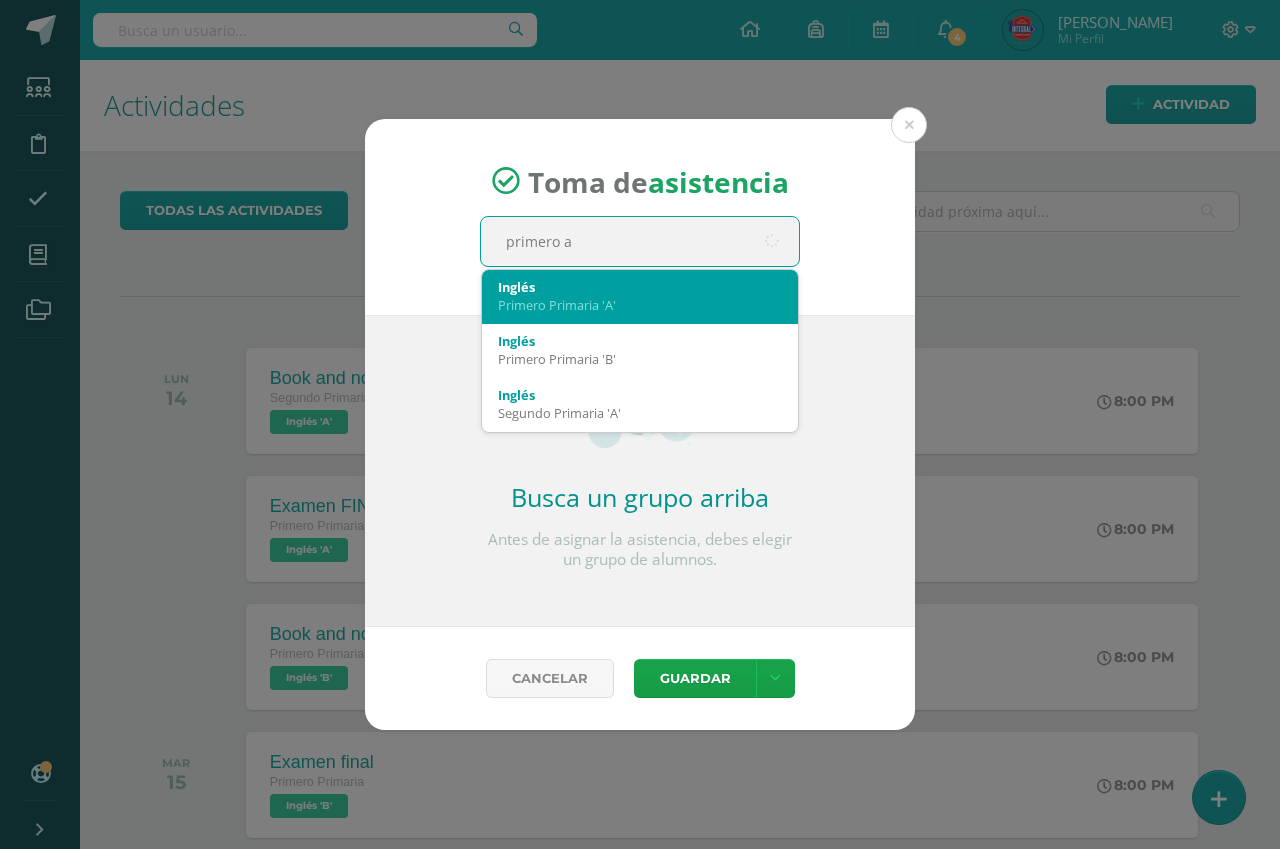 click on "Inglés Primero Primaria 'A'" at bounding box center (640, 296) 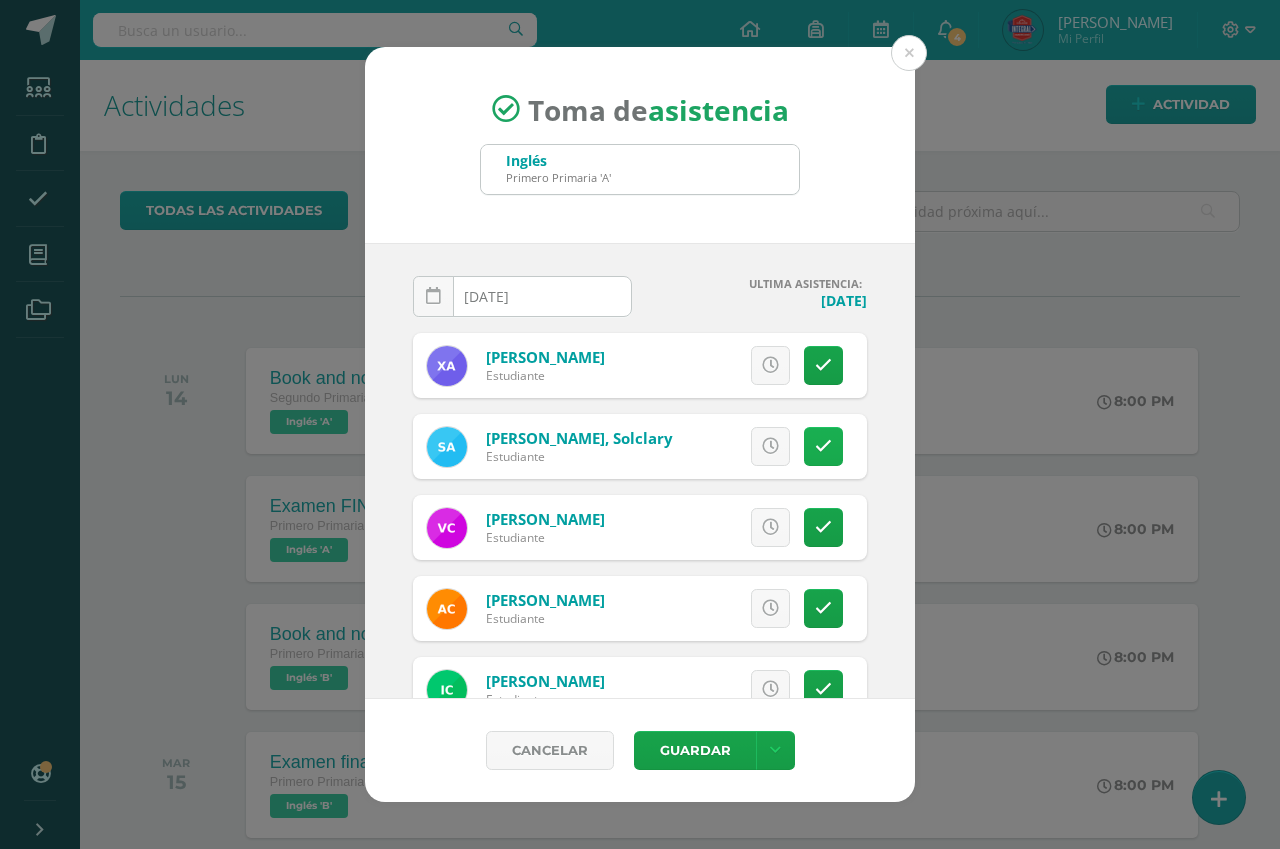 click at bounding box center [823, 446] 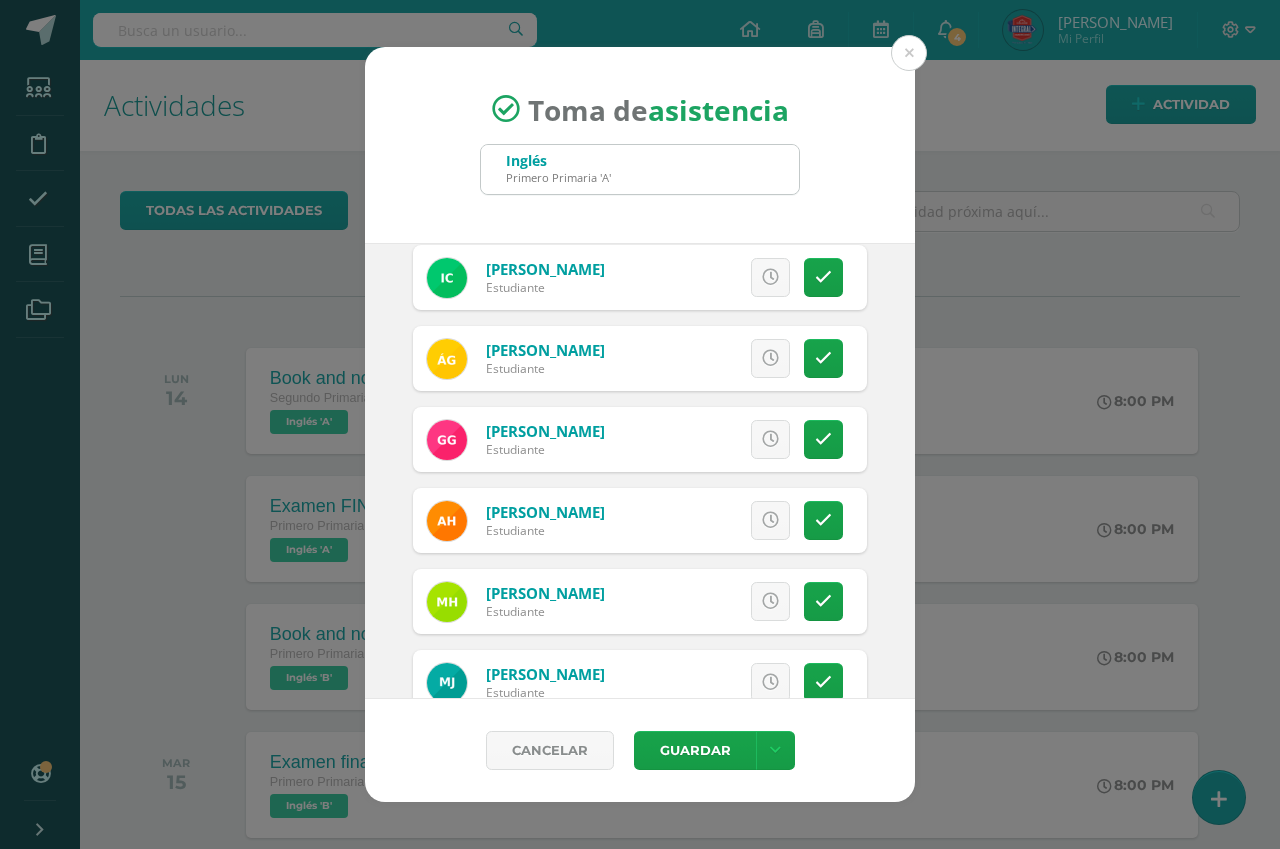 scroll, scrollTop: 469, scrollLeft: 0, axis: vertical 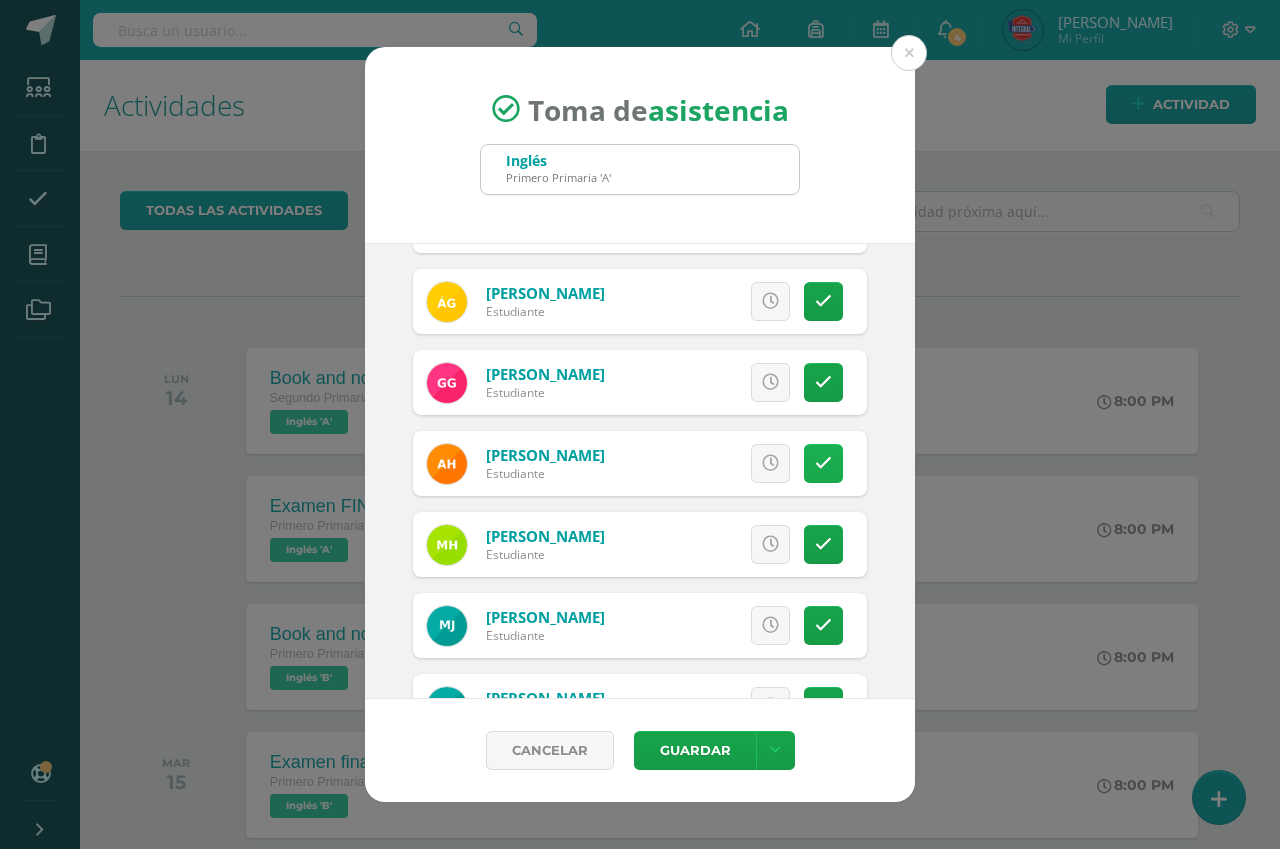 click at bounding box center (823, 463) 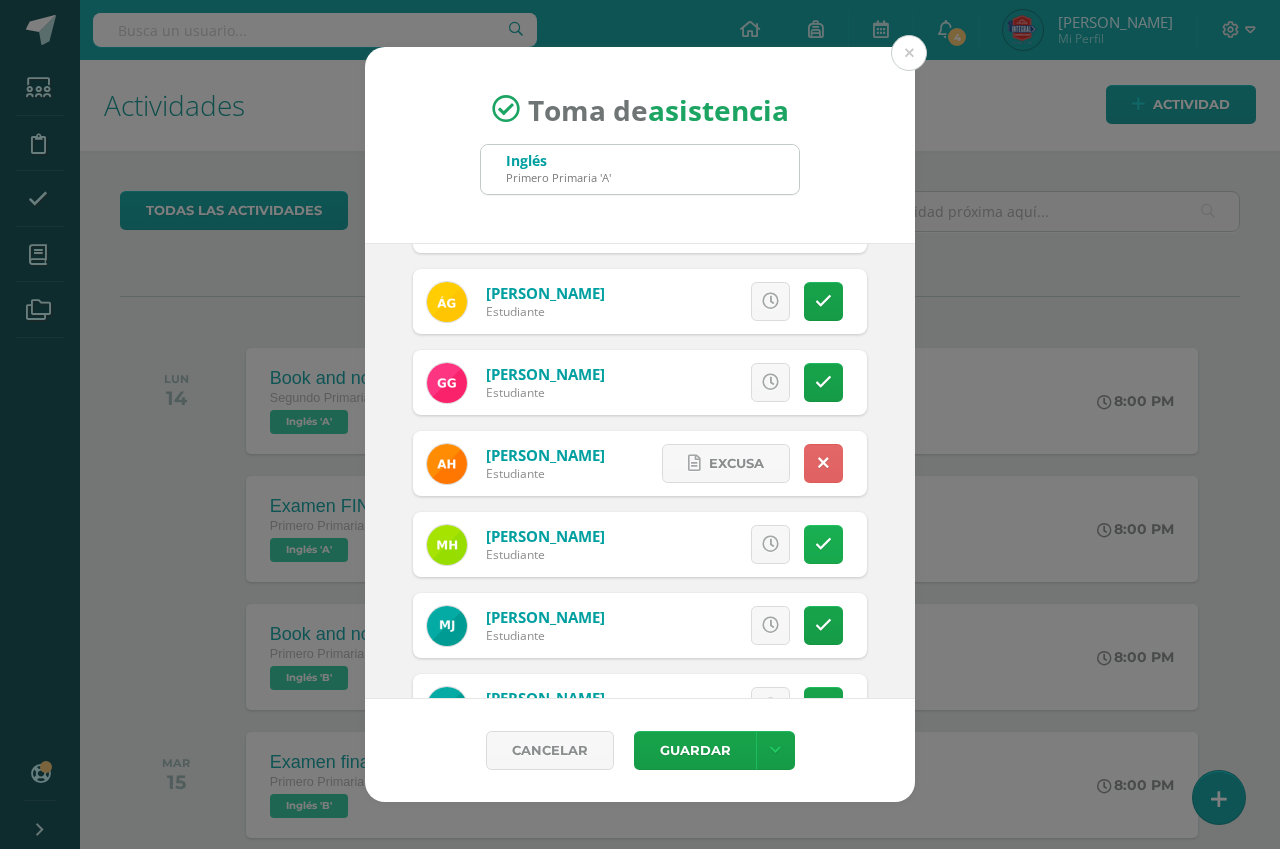 click at bounding box center [823, 544] 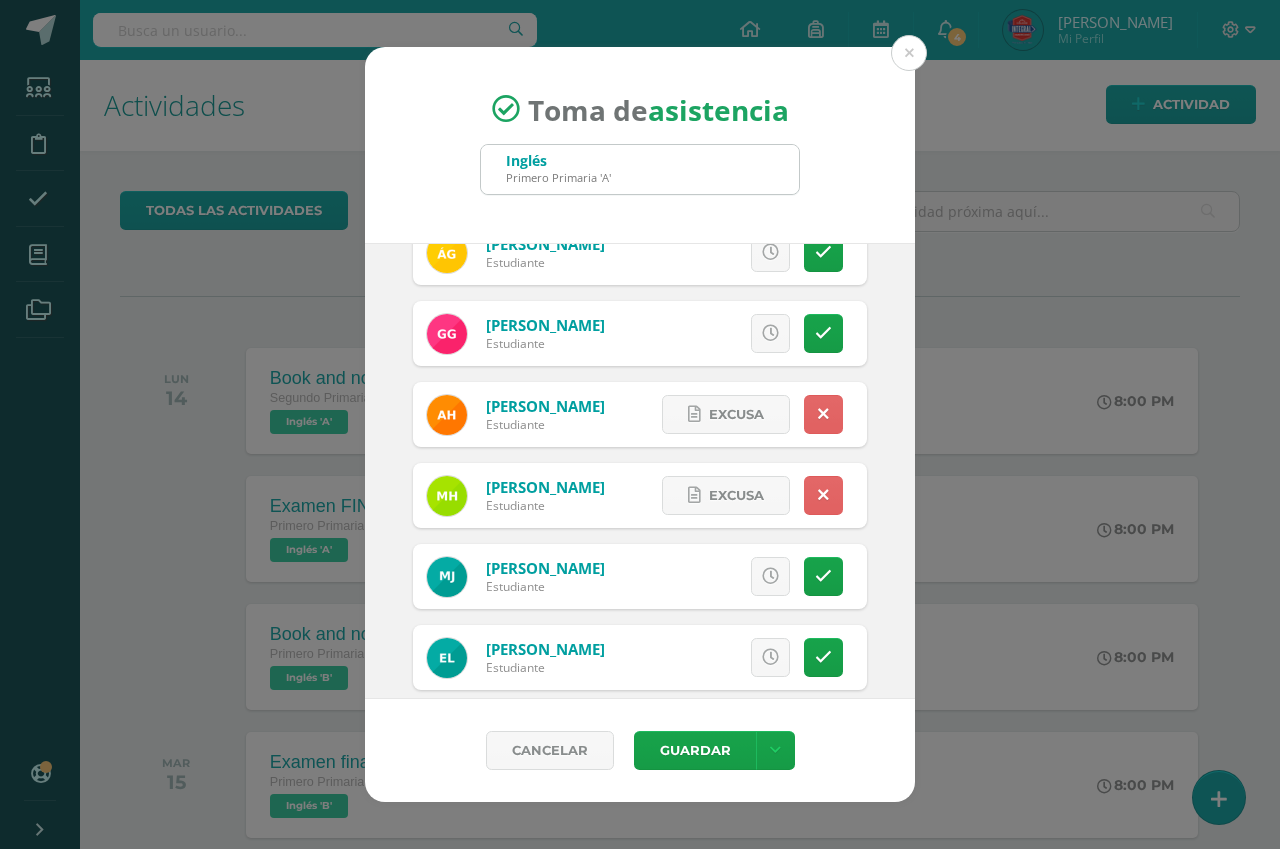 scroll, scrollTop: 674, scrollLeft: 0, axis: vertical 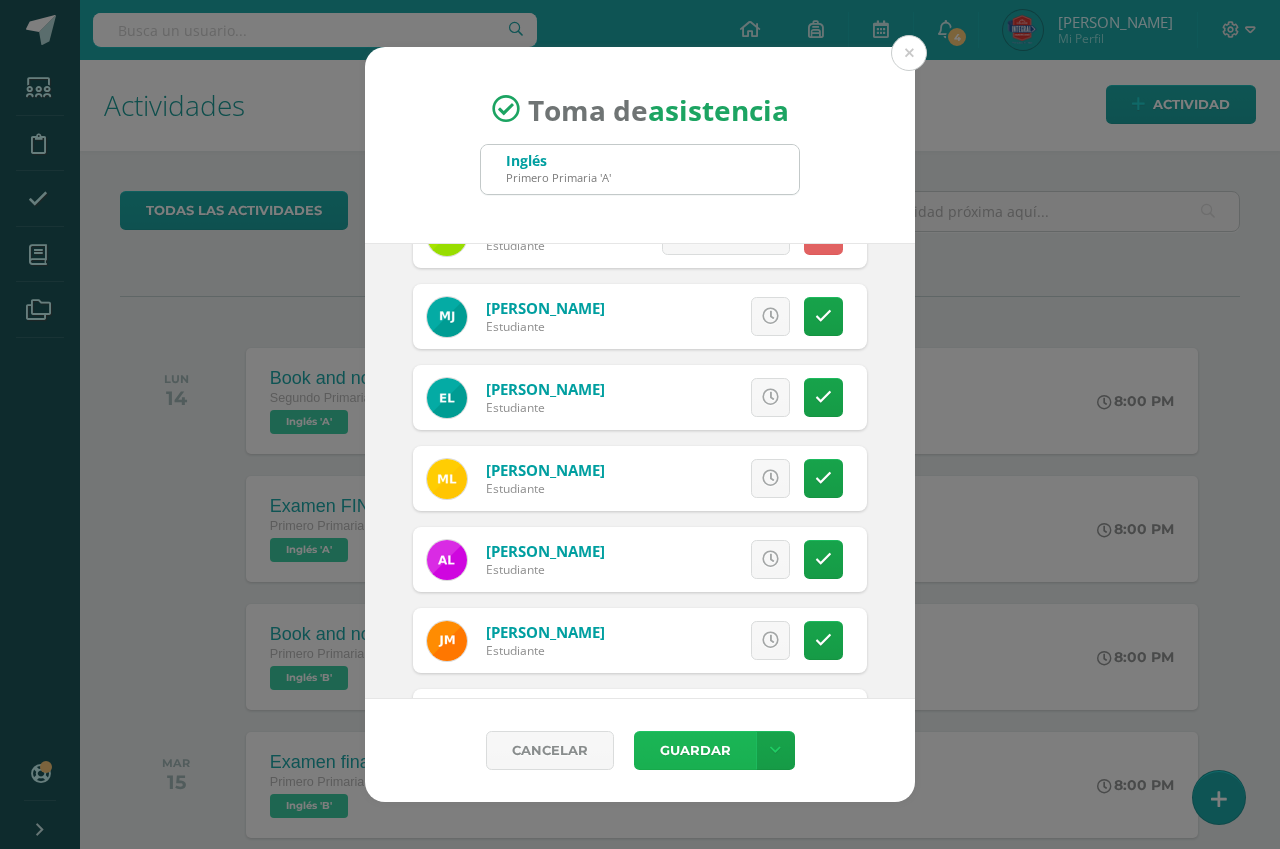 click on "Guardar" at bounding box center (695, 750) 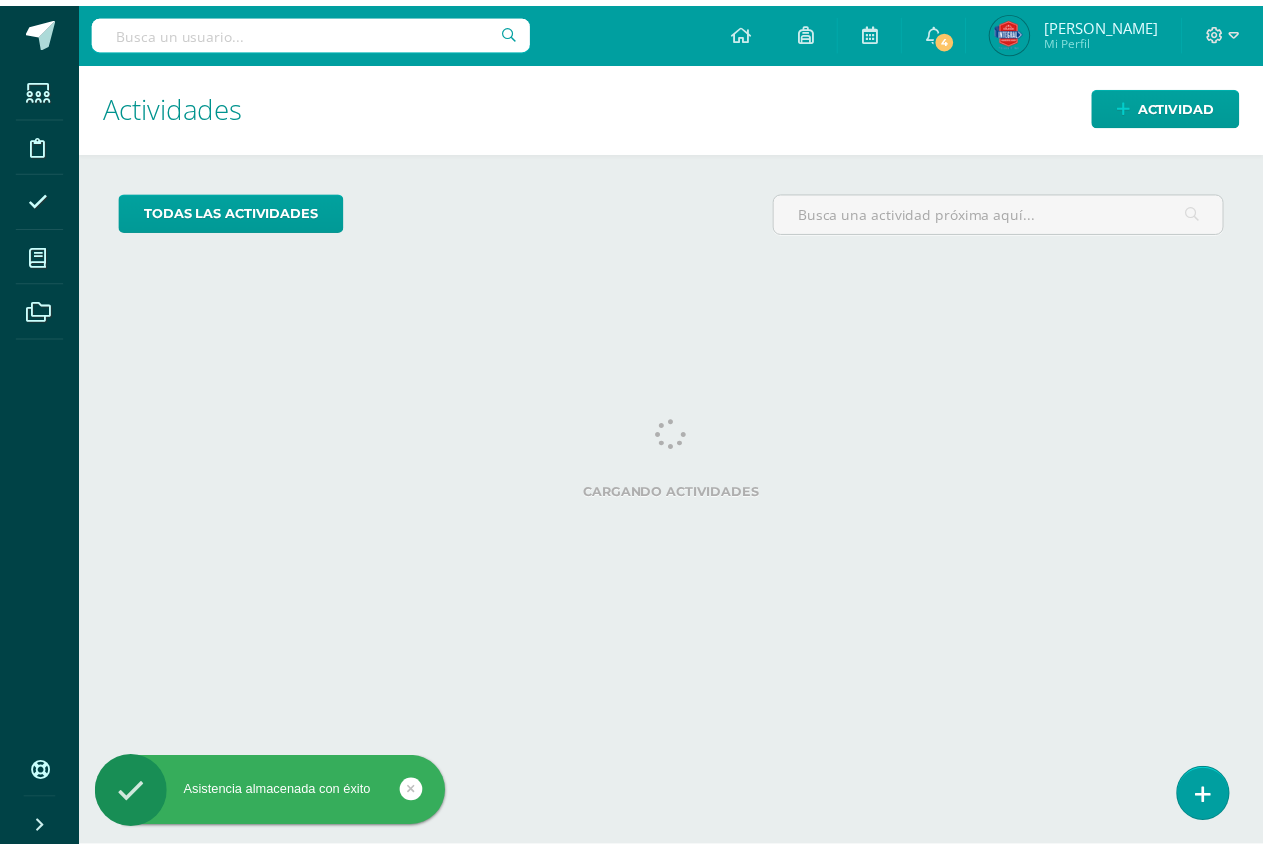 scroll, scrollTop: 0, scrollLeft: 0, axis: both 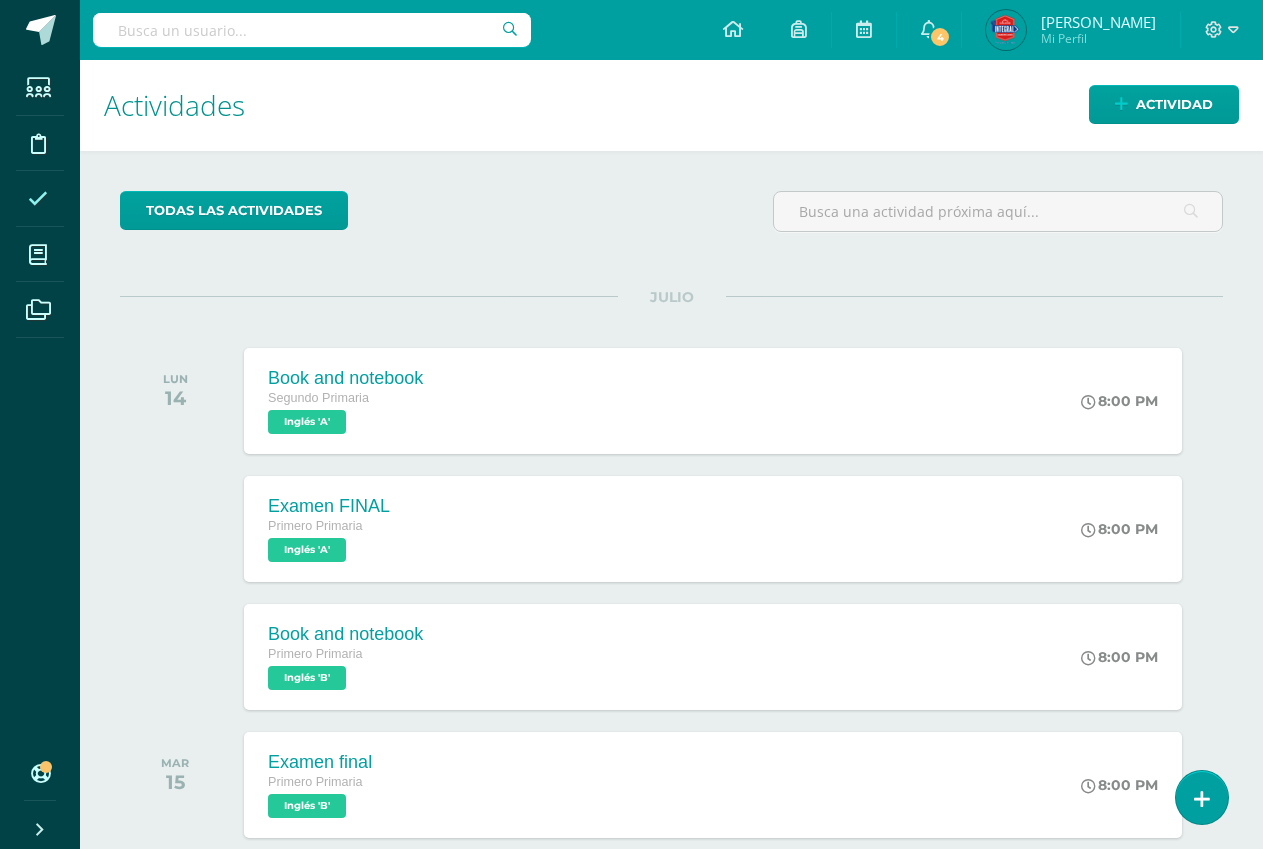 click at bounding box center [38, 199] 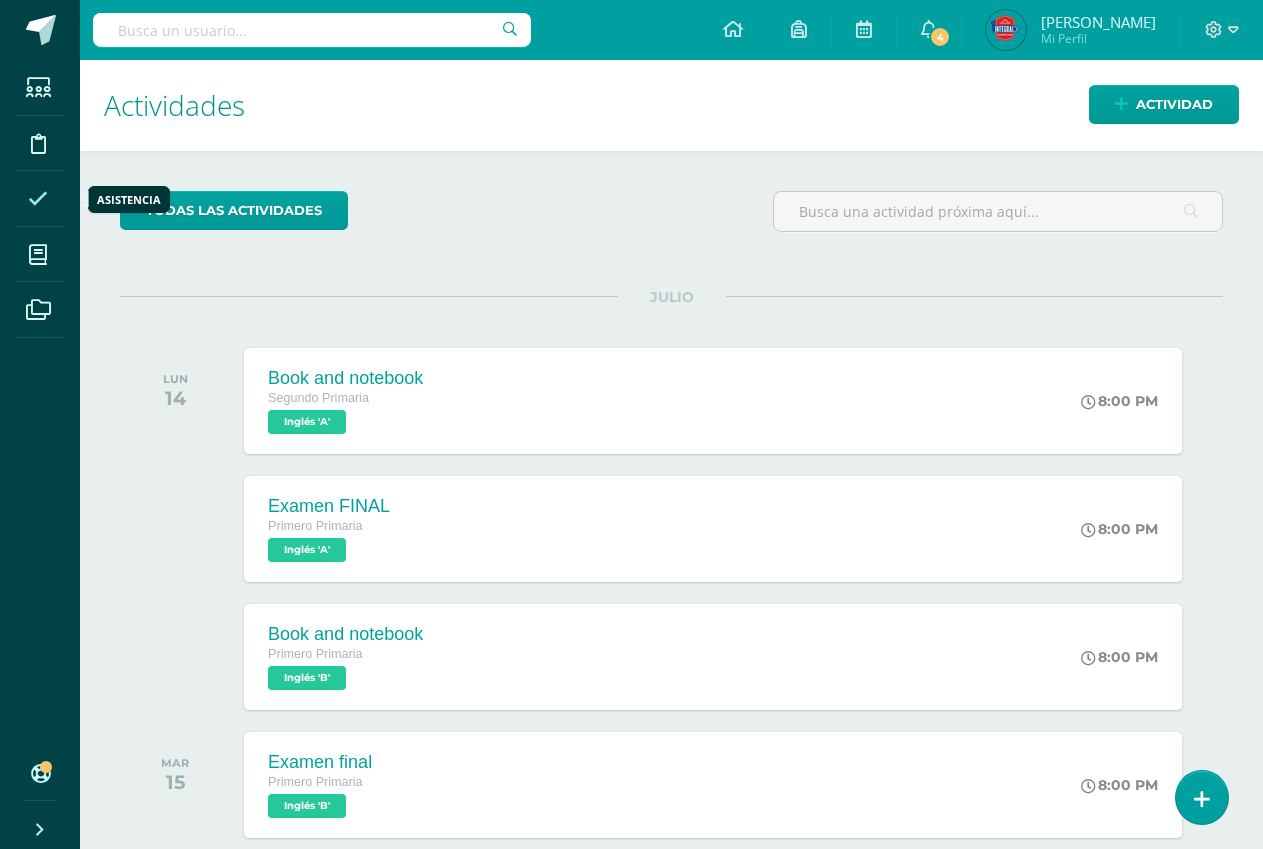 click at bounding box center [38, 199] 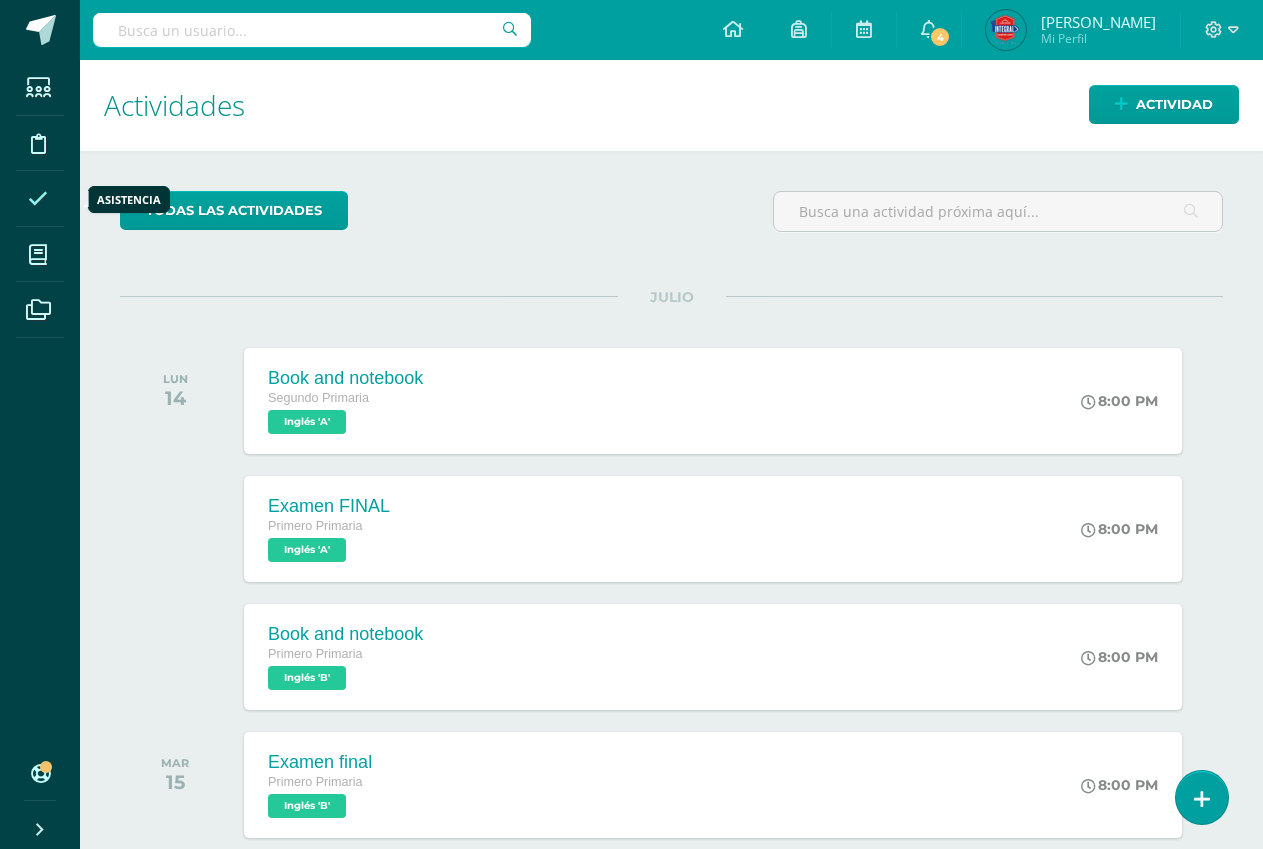 click at bounding box center [38, 199] 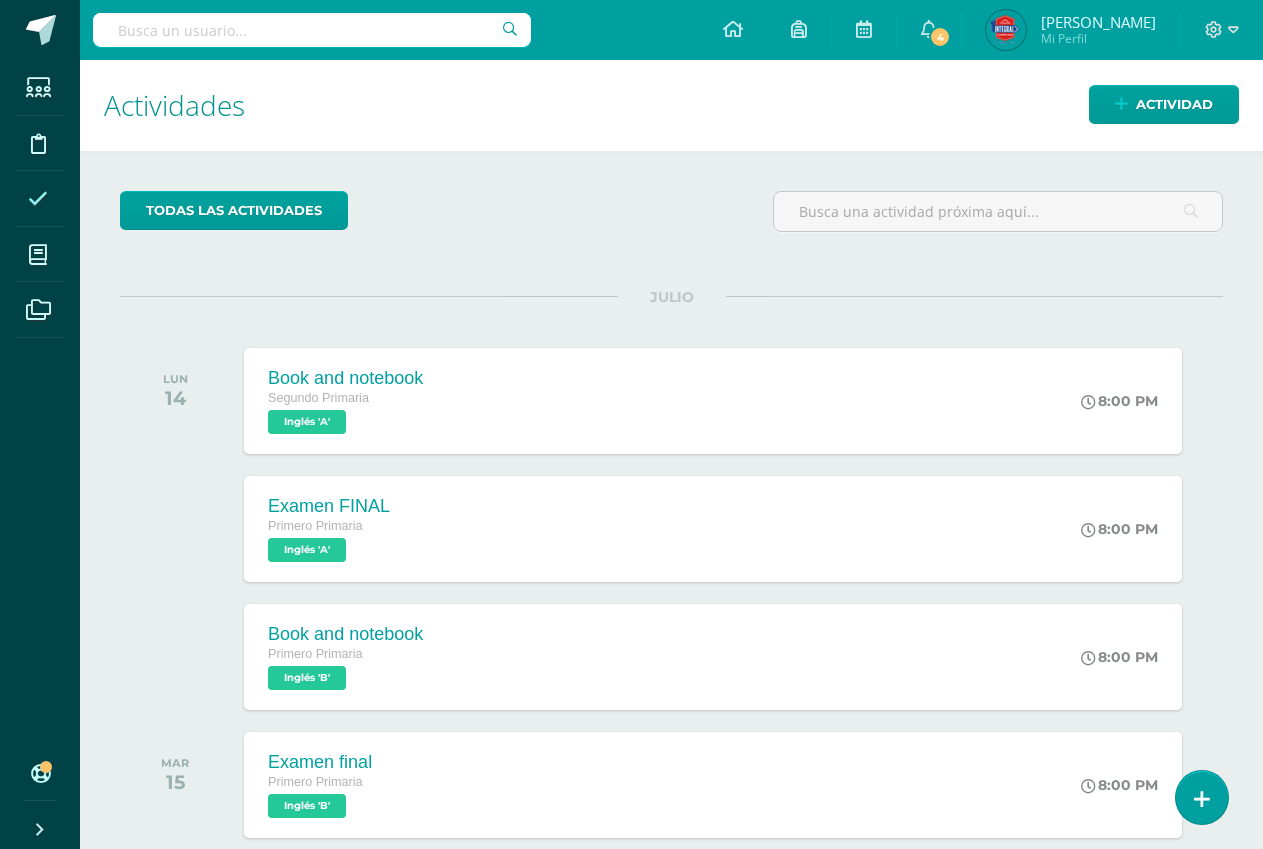 click at bounding box center (38, 198) 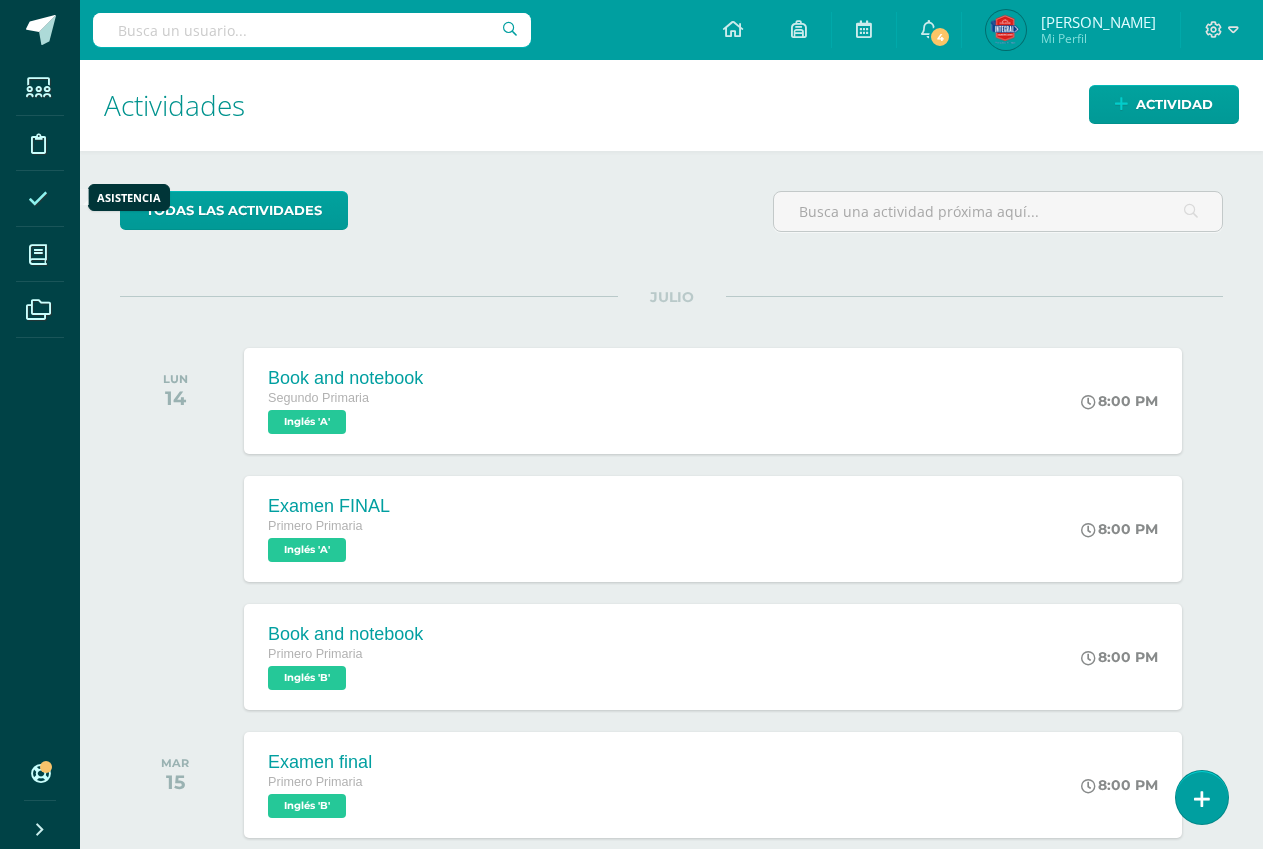 click at bounding box center (38, 198) 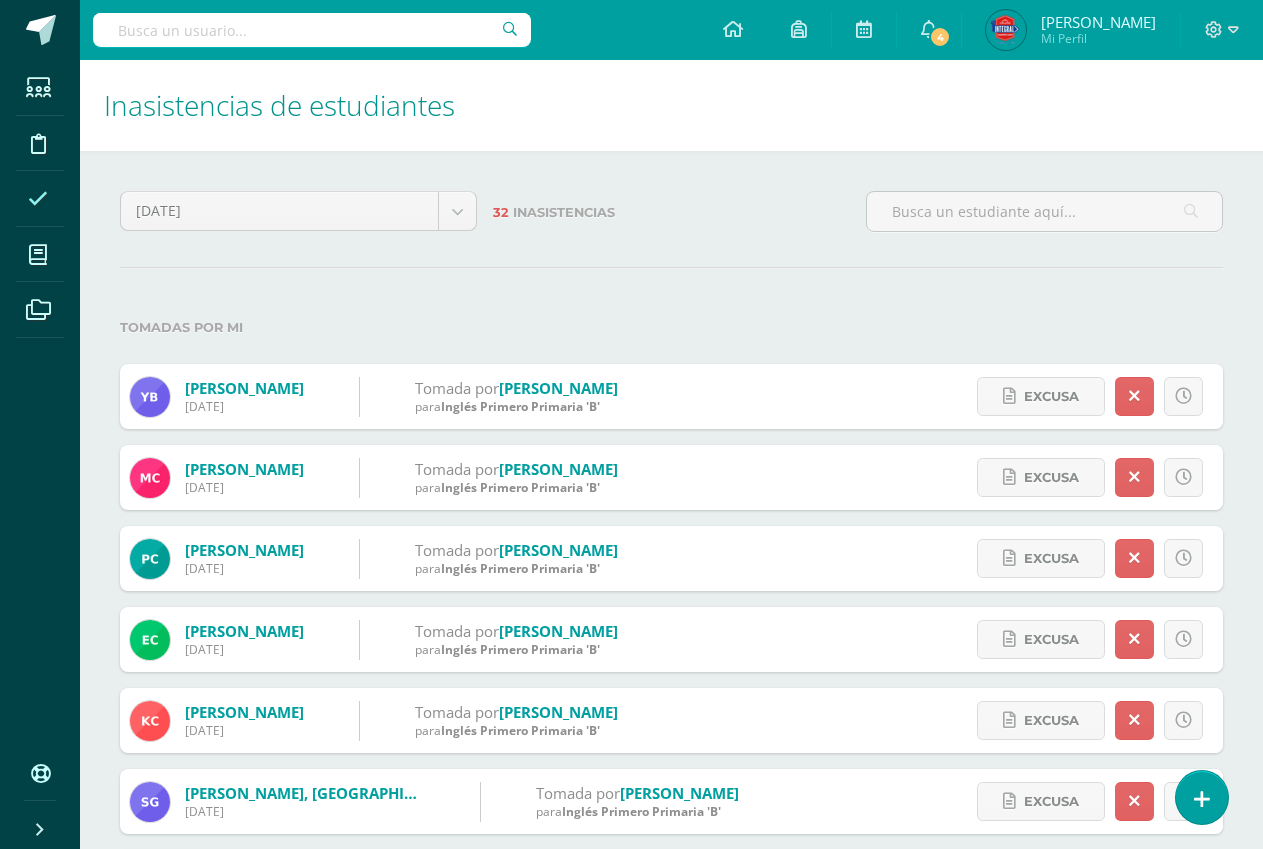 scroll, scrollTop: 0, scrollLeft: 0, axis: both 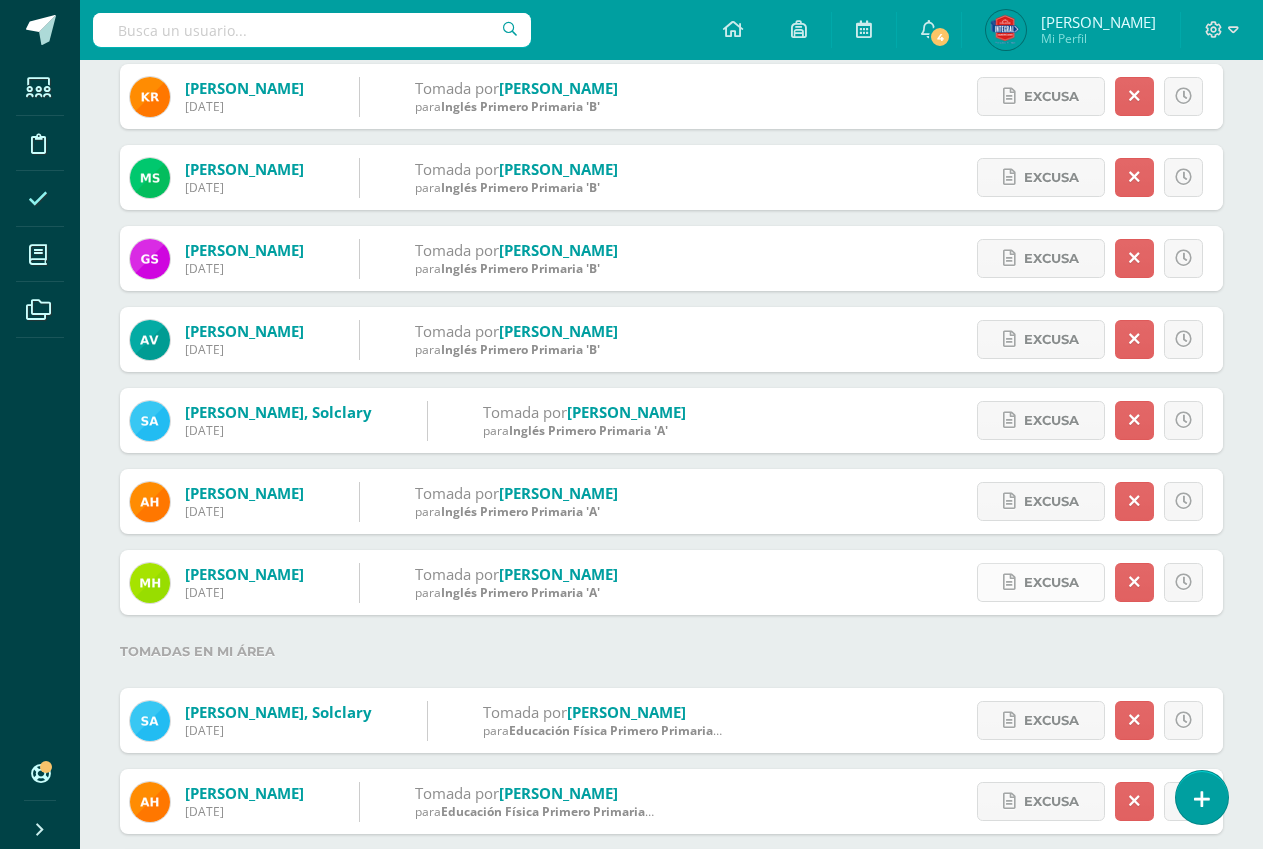 click on "Excusa" at bounding box center [1051, 582] 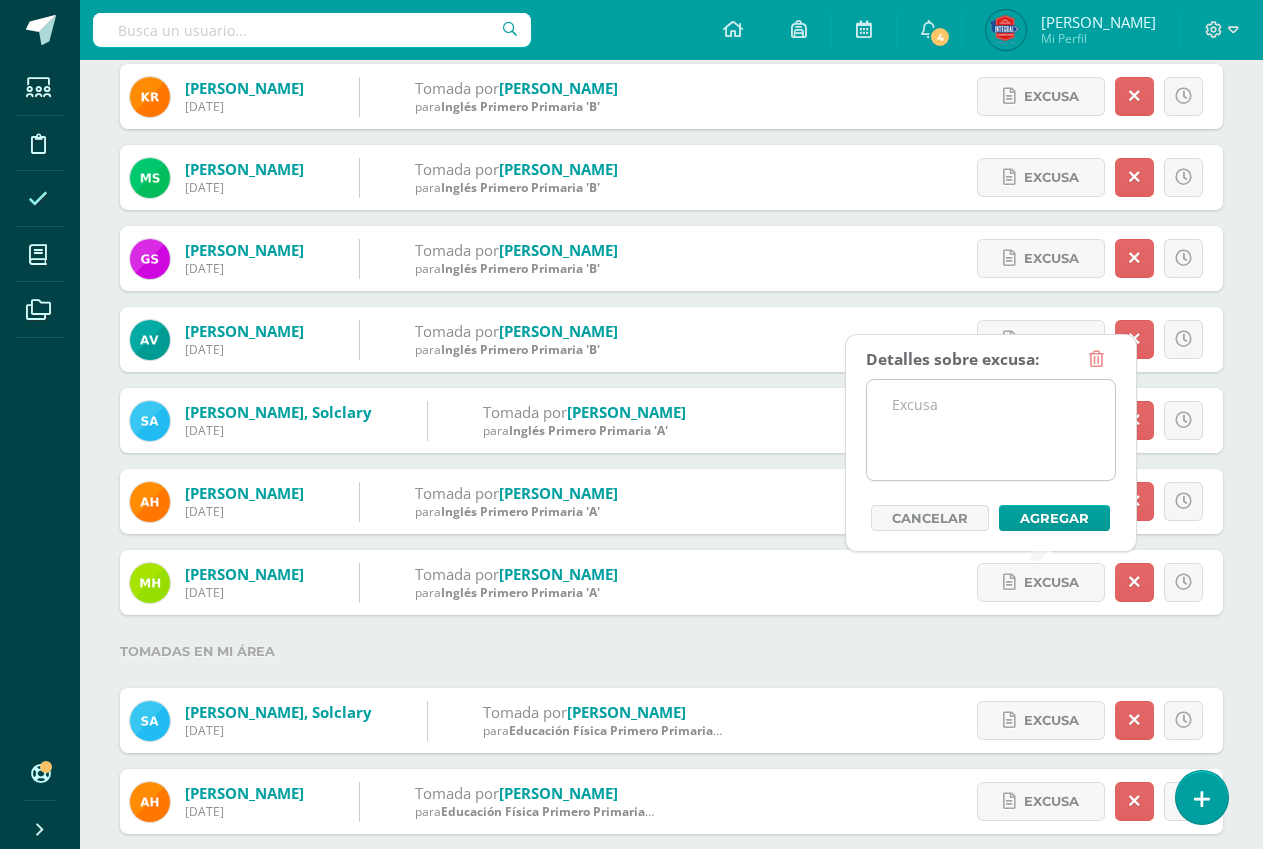 click at bounding box center (991, 430) 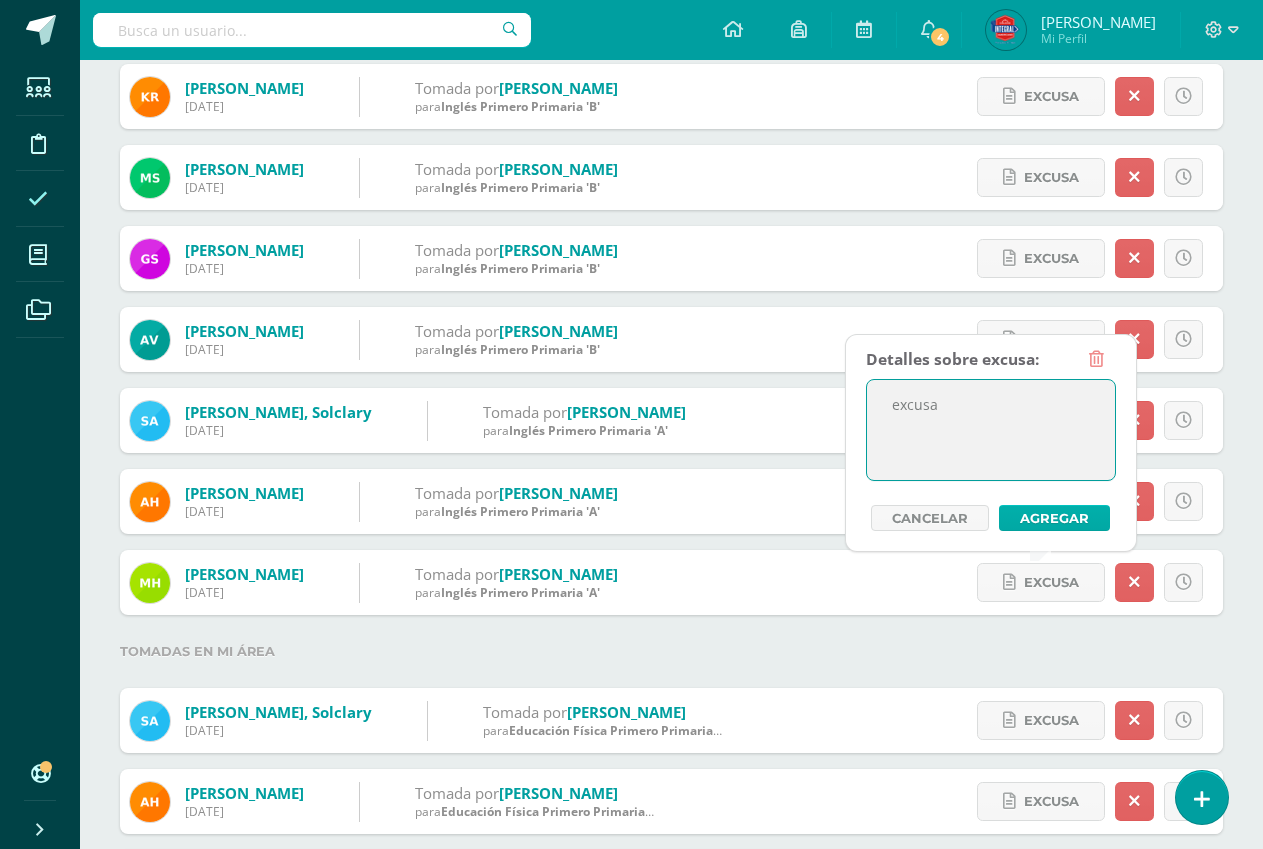 type on "excusa" 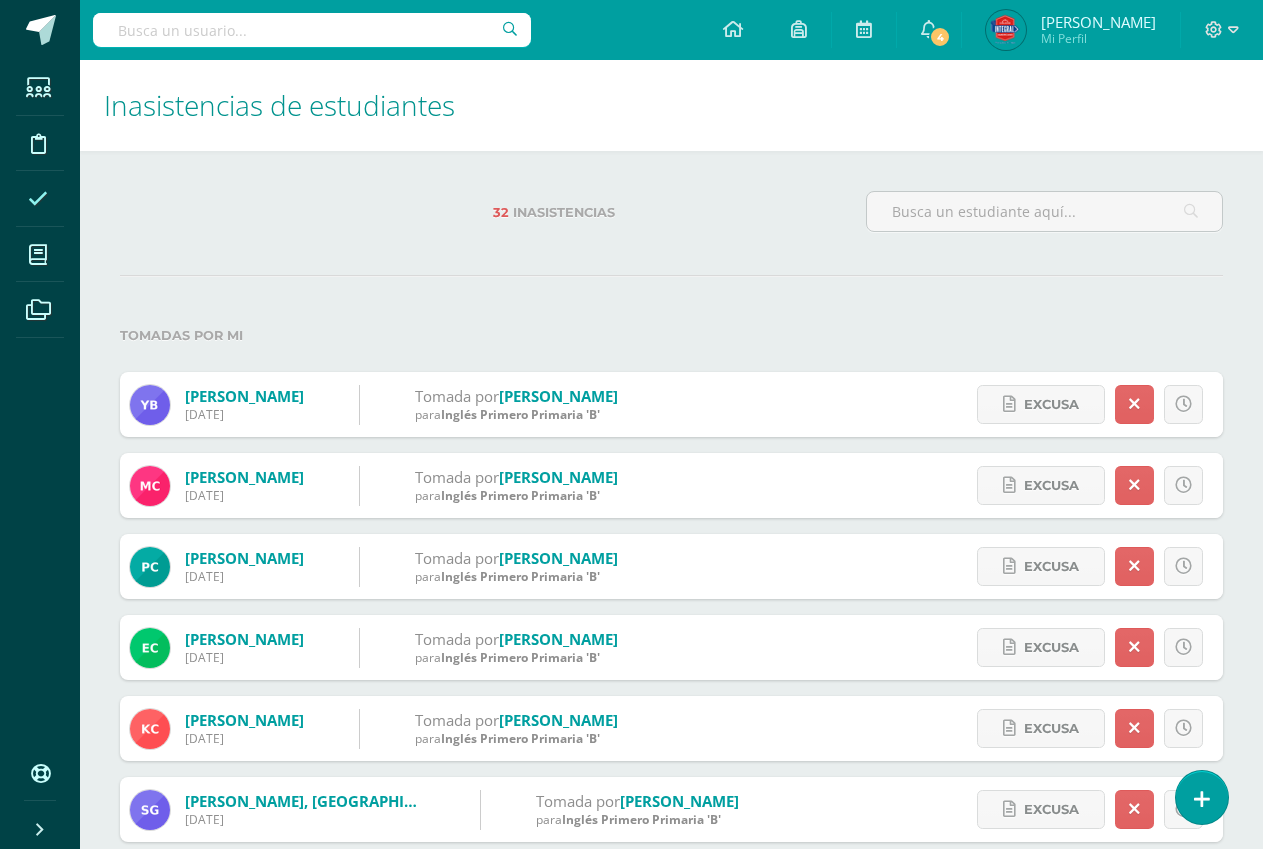 scroll, scrollTop: 0, scrollLeft: 0, axis: both 